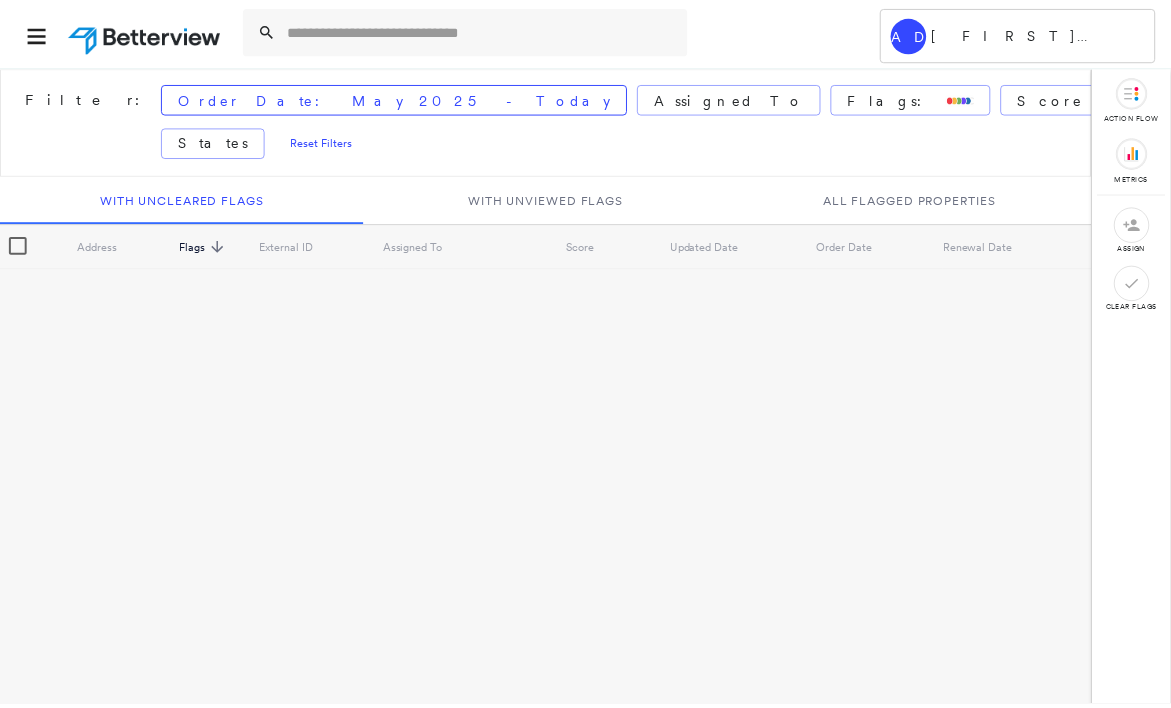 scroll, scrollTop: 0, scrollLeft: 0, axis: both 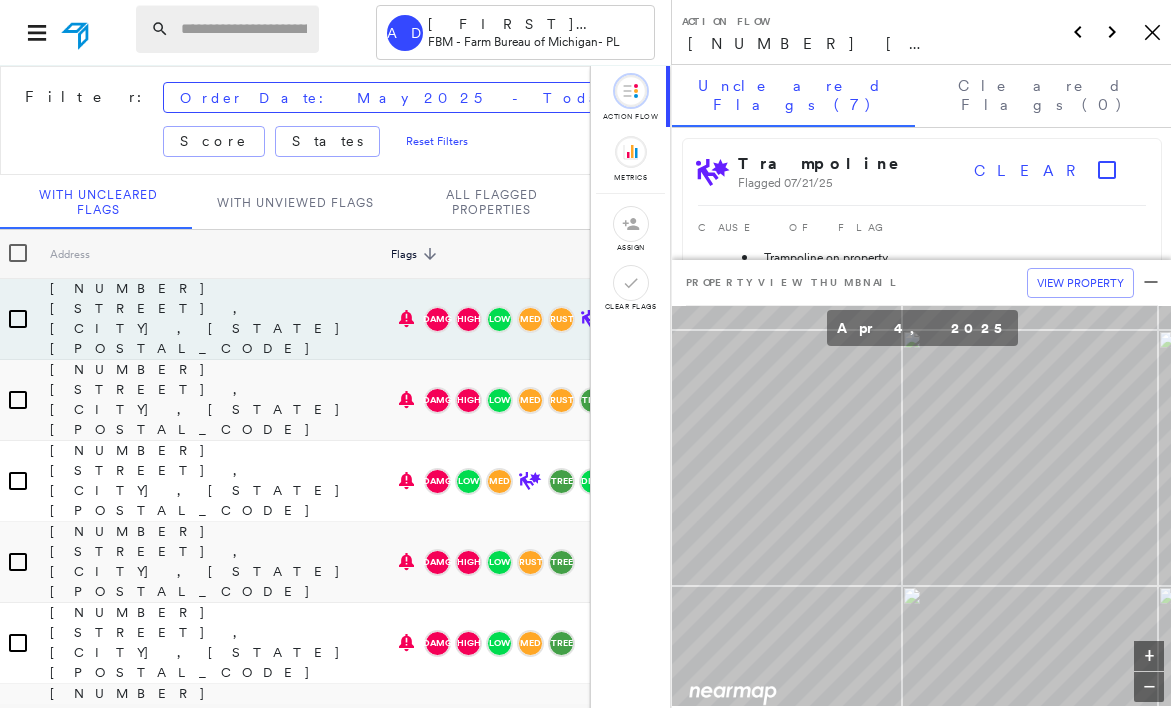 click at bounding box center [244, 29] 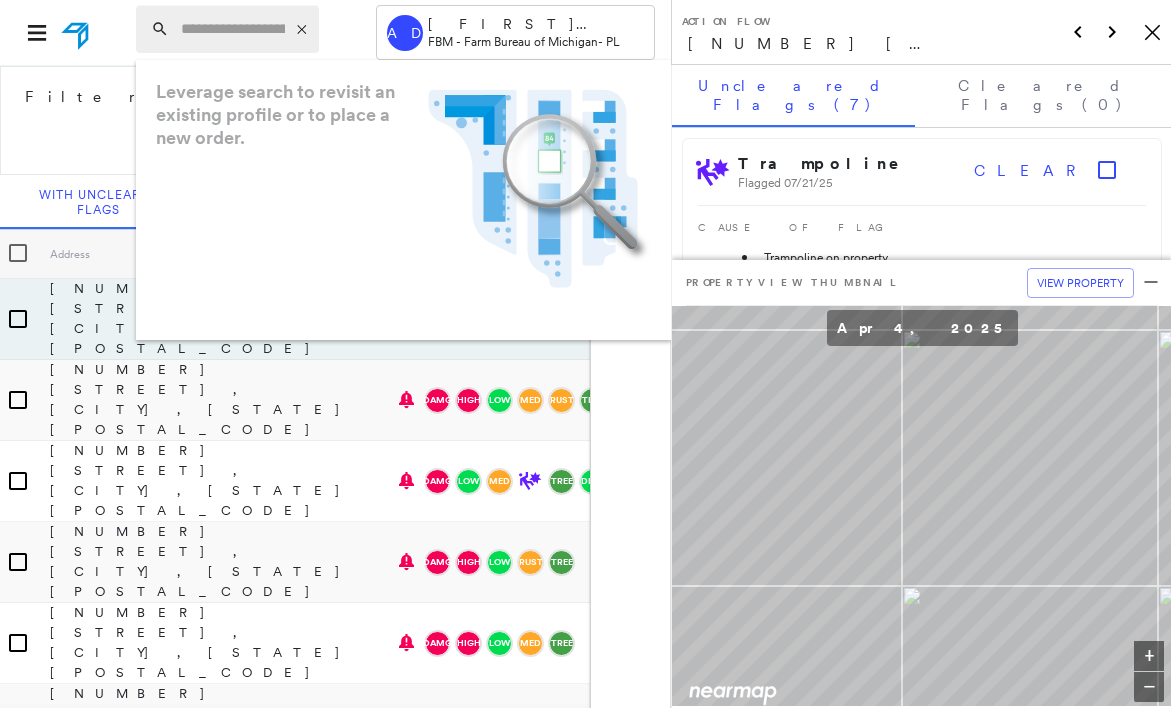 paste on "**********" 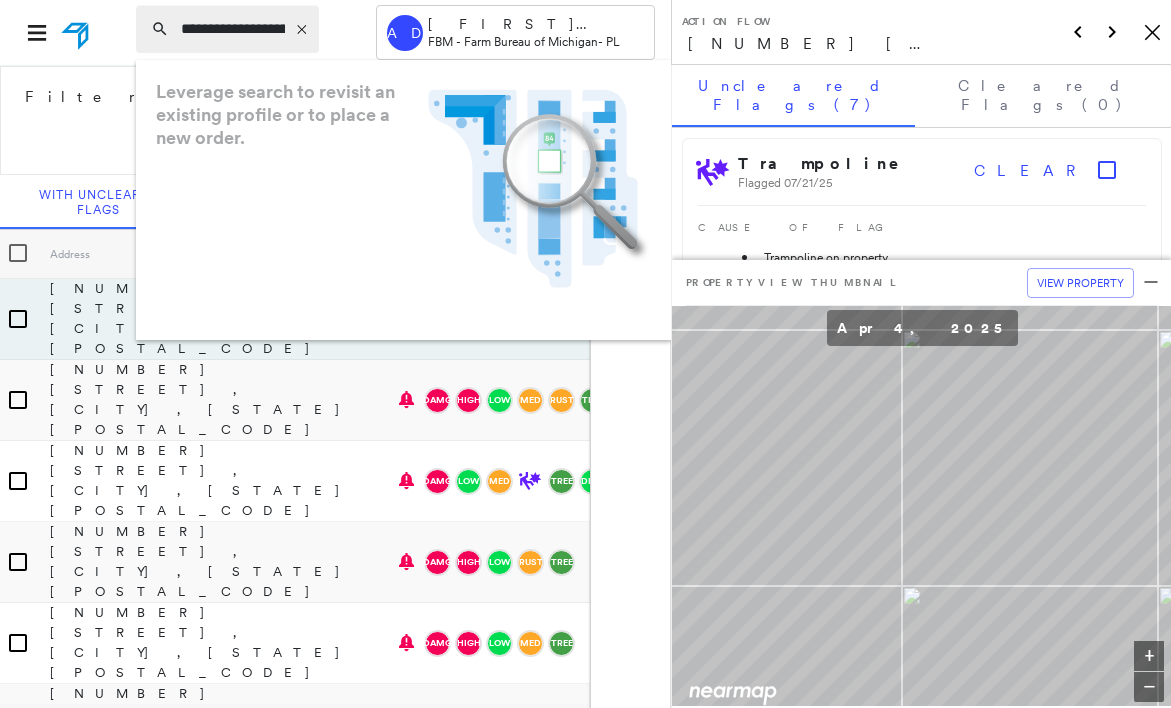 scroll, scrollTop: 0, scrollLeft: 264, axis: horizontal 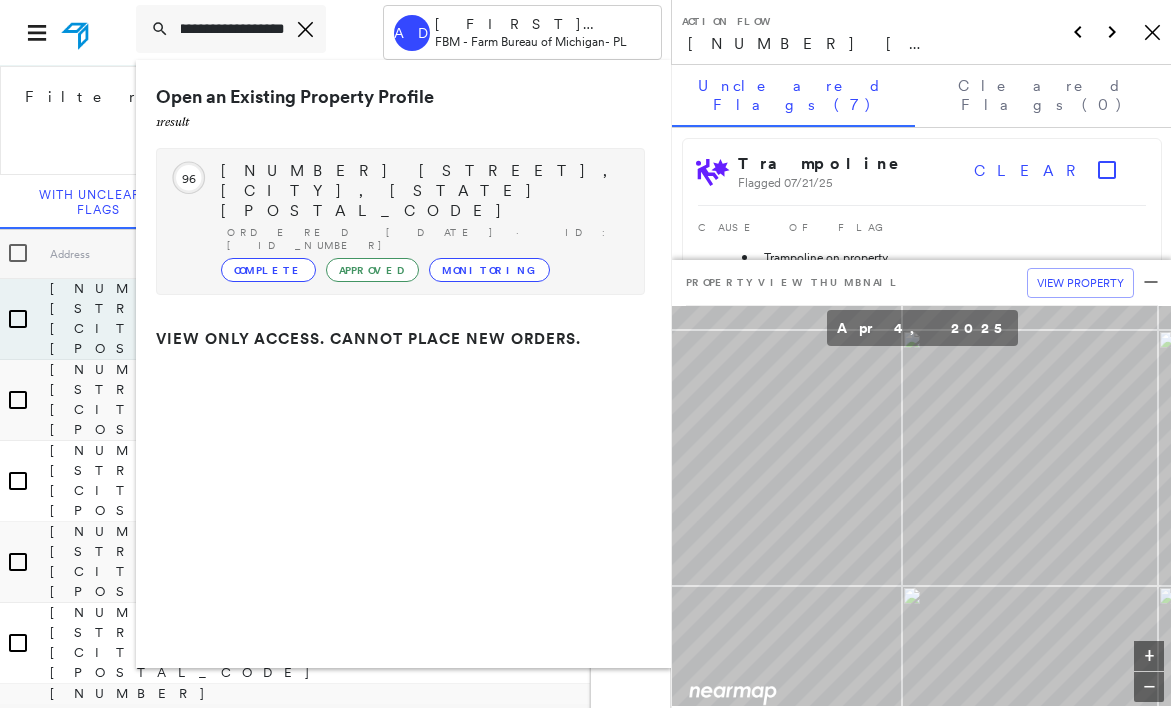 type on "**********" 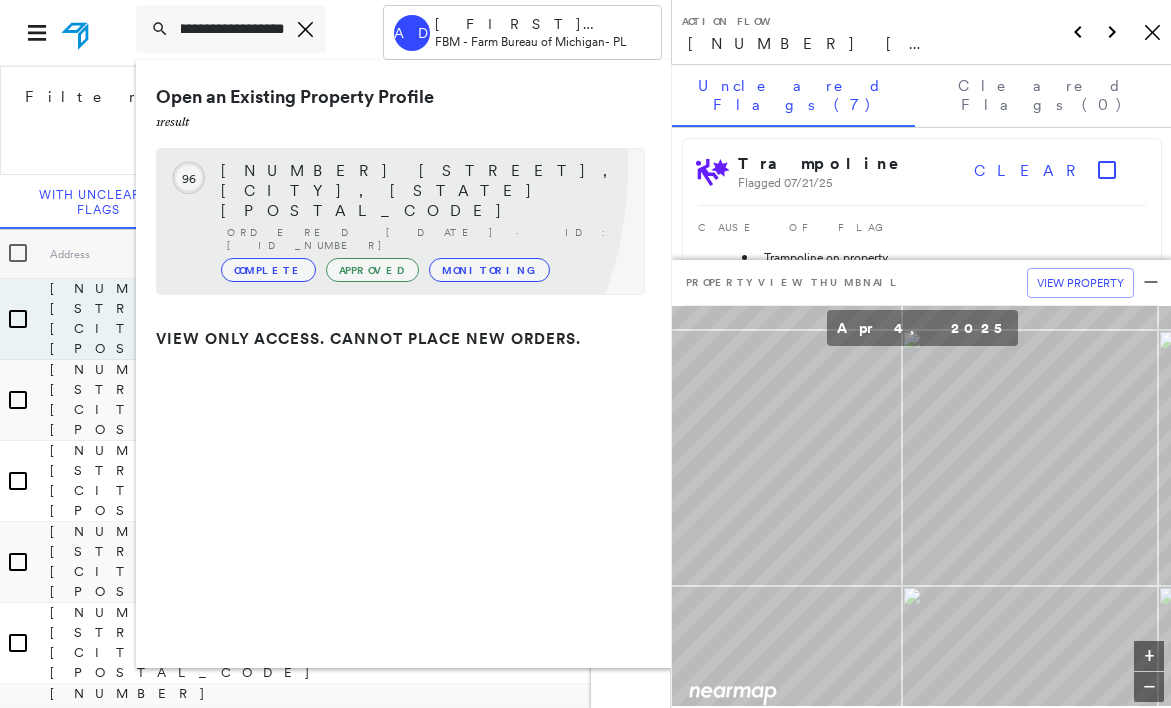 click on "[NUMBER] [STREET], [CITY], [STATE] [POSTAL_CODE]" at bounding box center [422, 191] 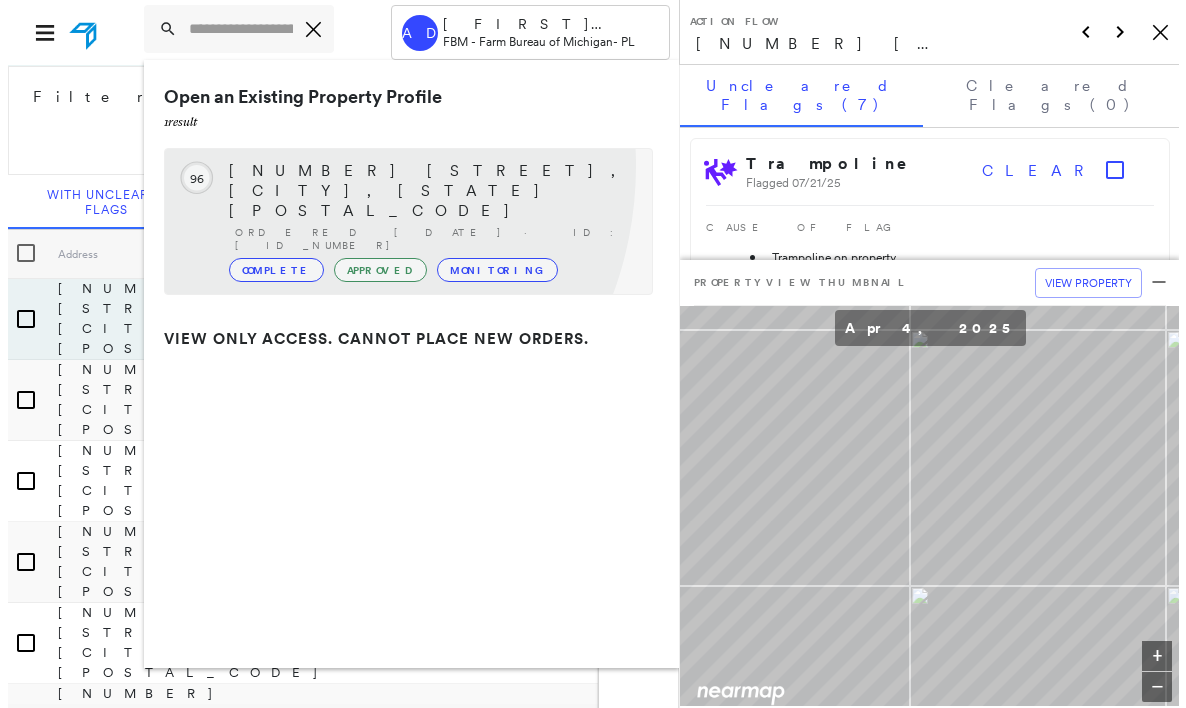 scroll, scrollTop: 0, scrollLeft: 0, axis: both 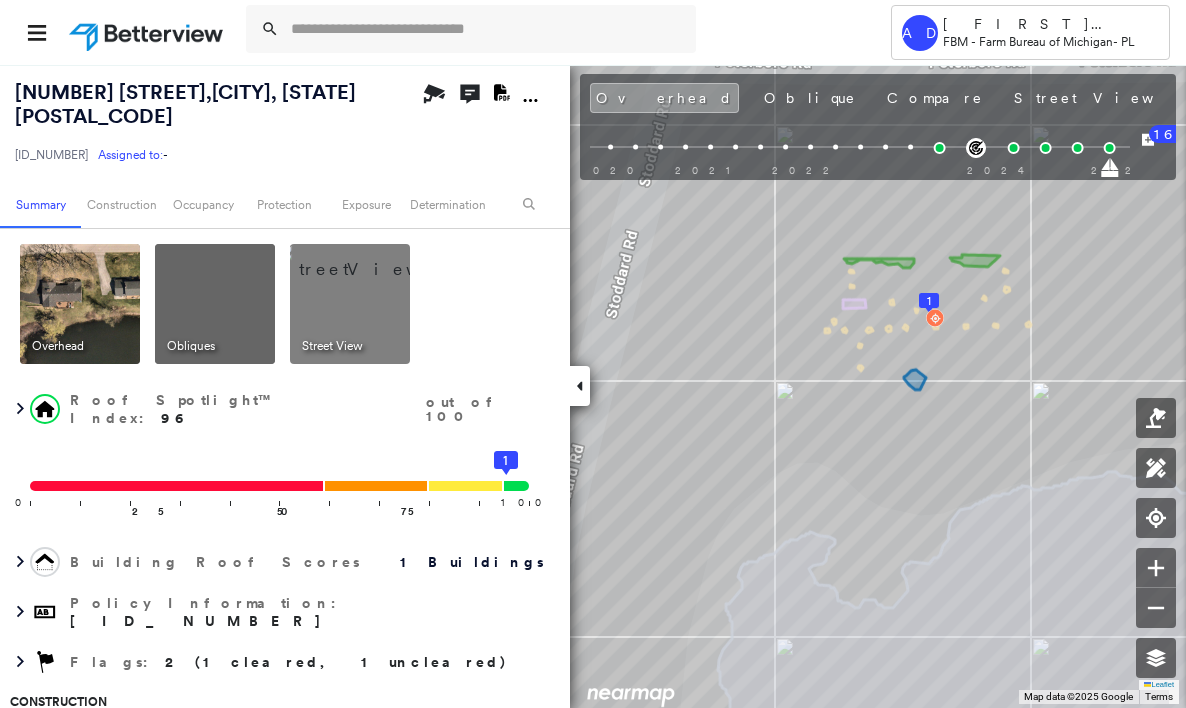click at bounding box center [580, 386] 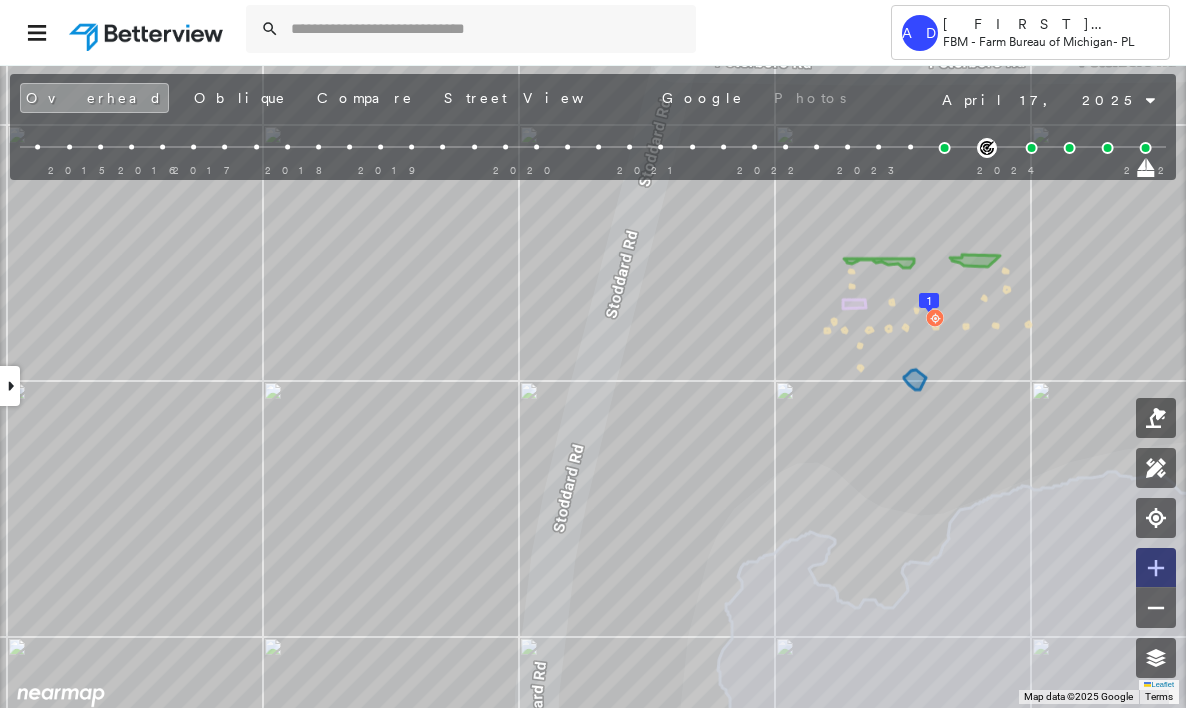 click 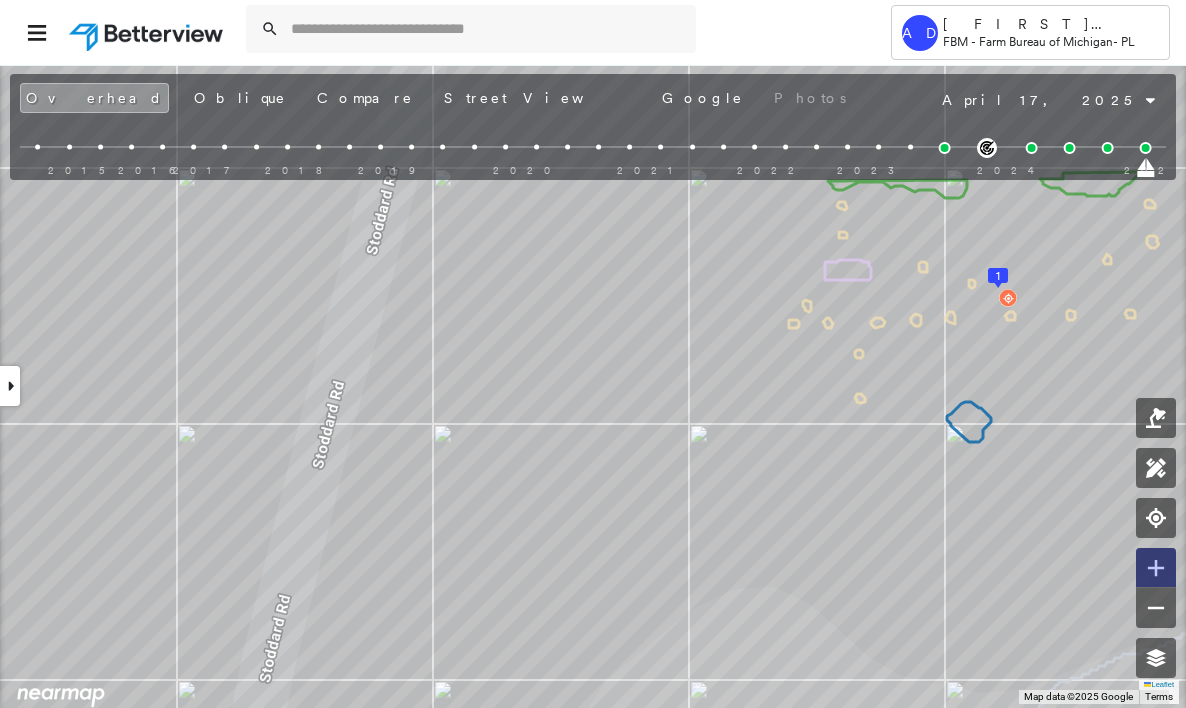 click 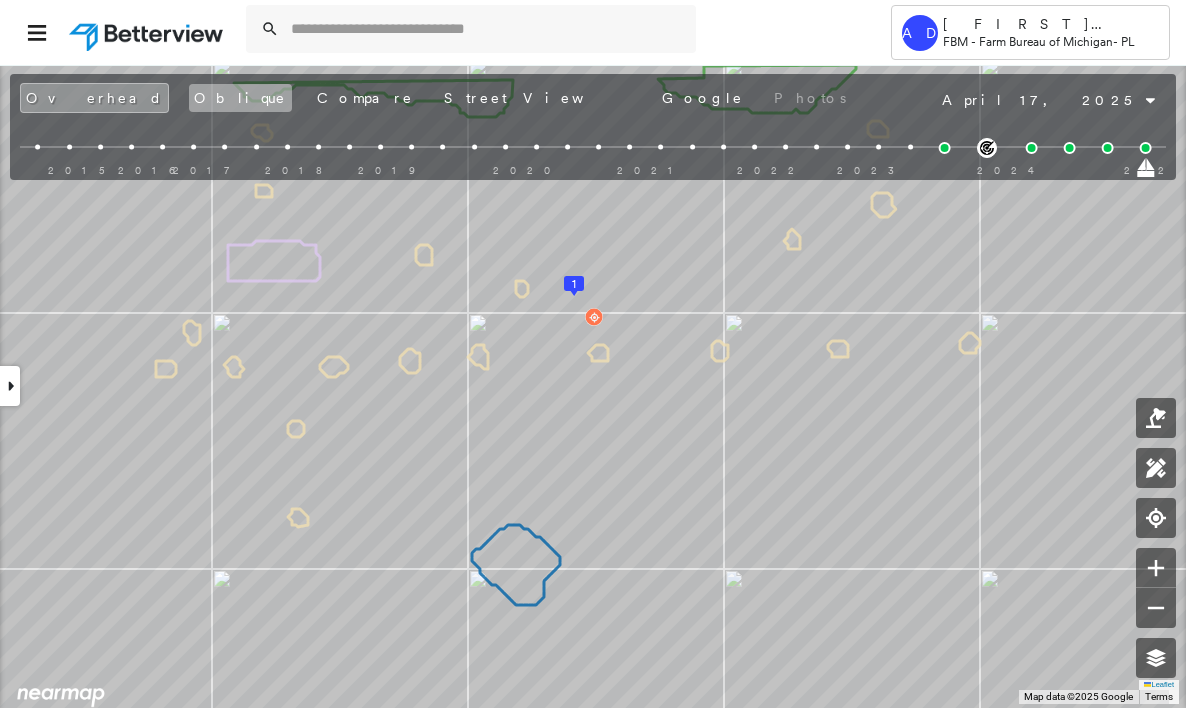 click on "Oblique" at bounding box center [240, 98] 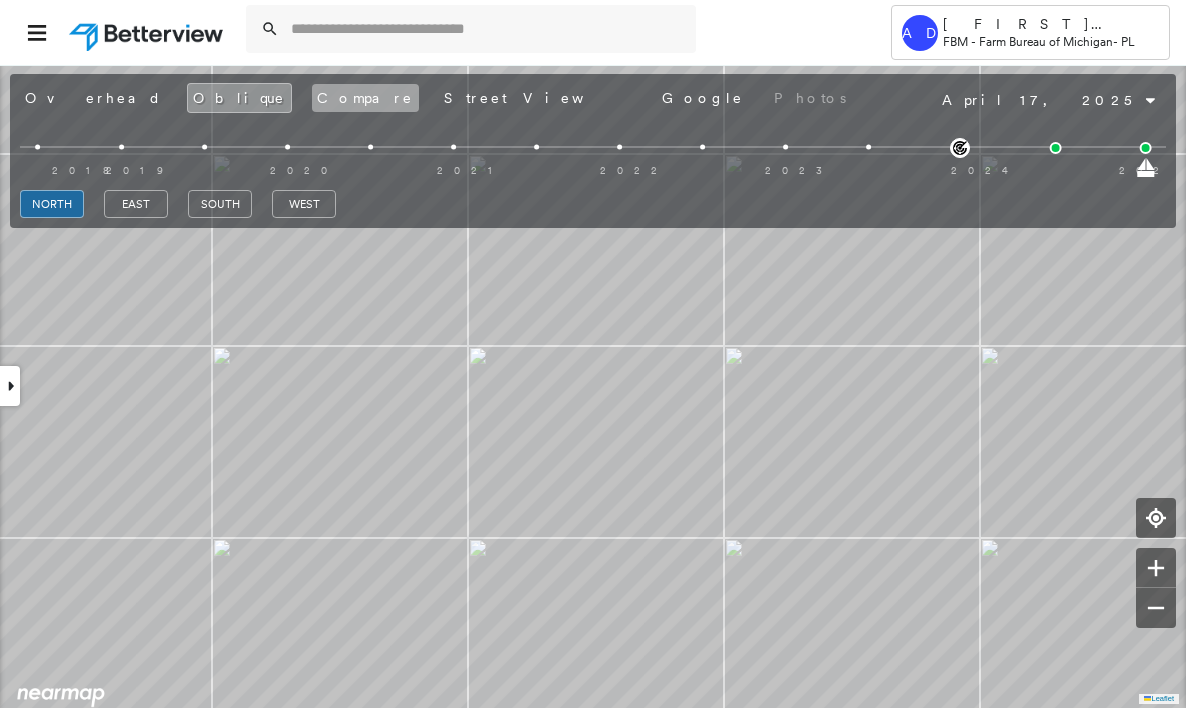 click on "Compare" at bounding box center (365, 98) 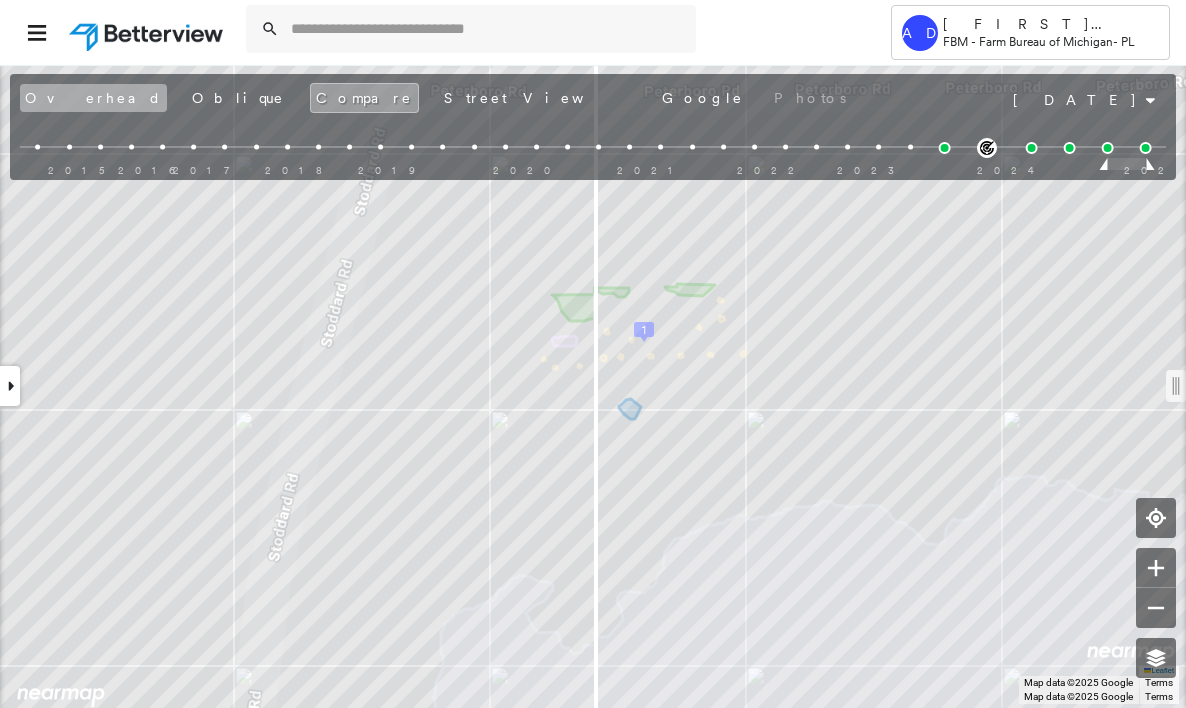 click on "Overhead" at bounding box center [93, 98] 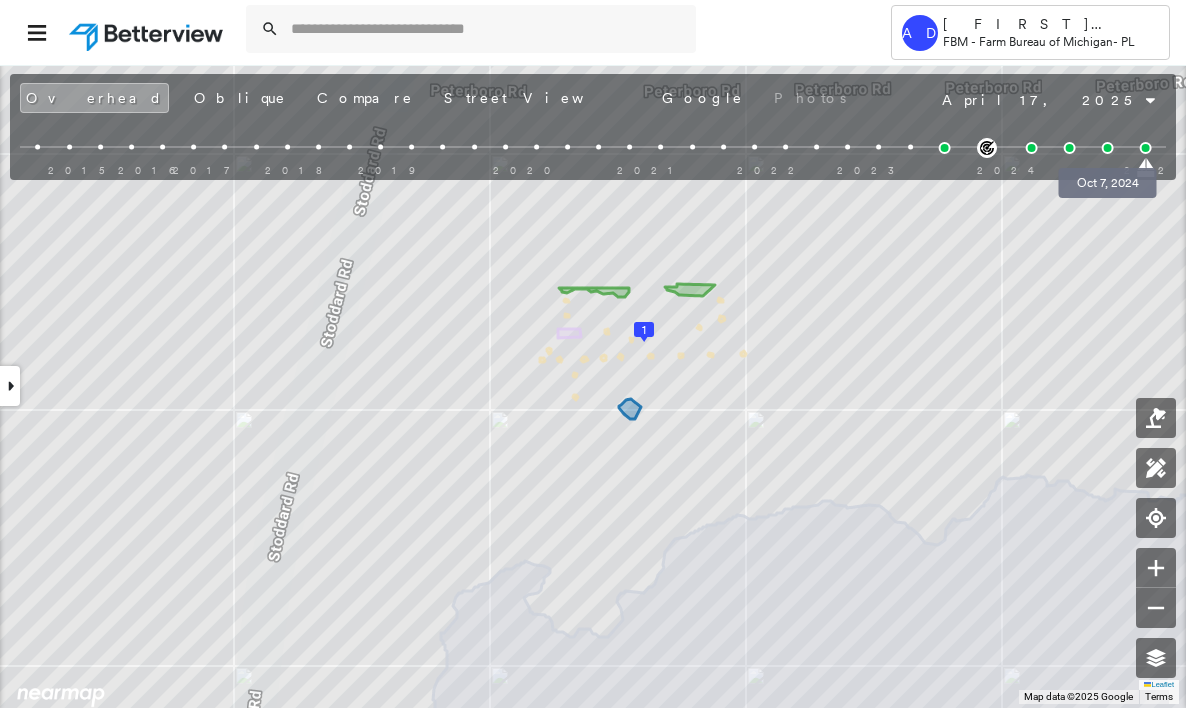 click at bounding box center [1107, 148] 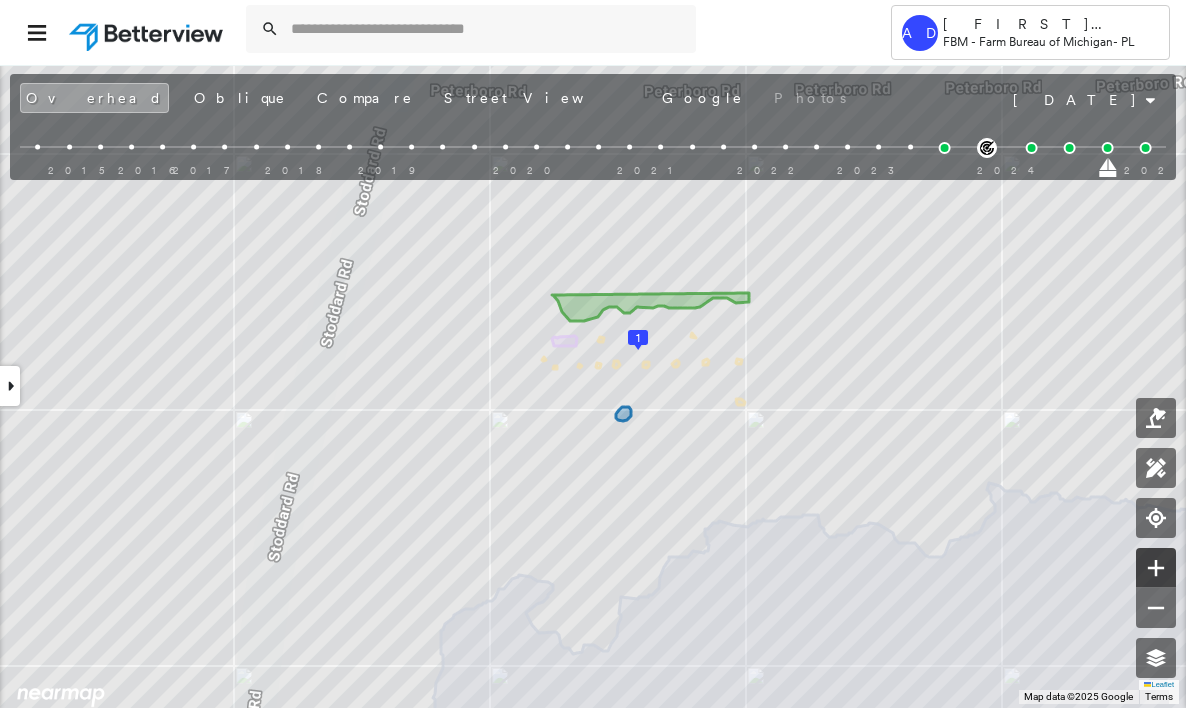 click 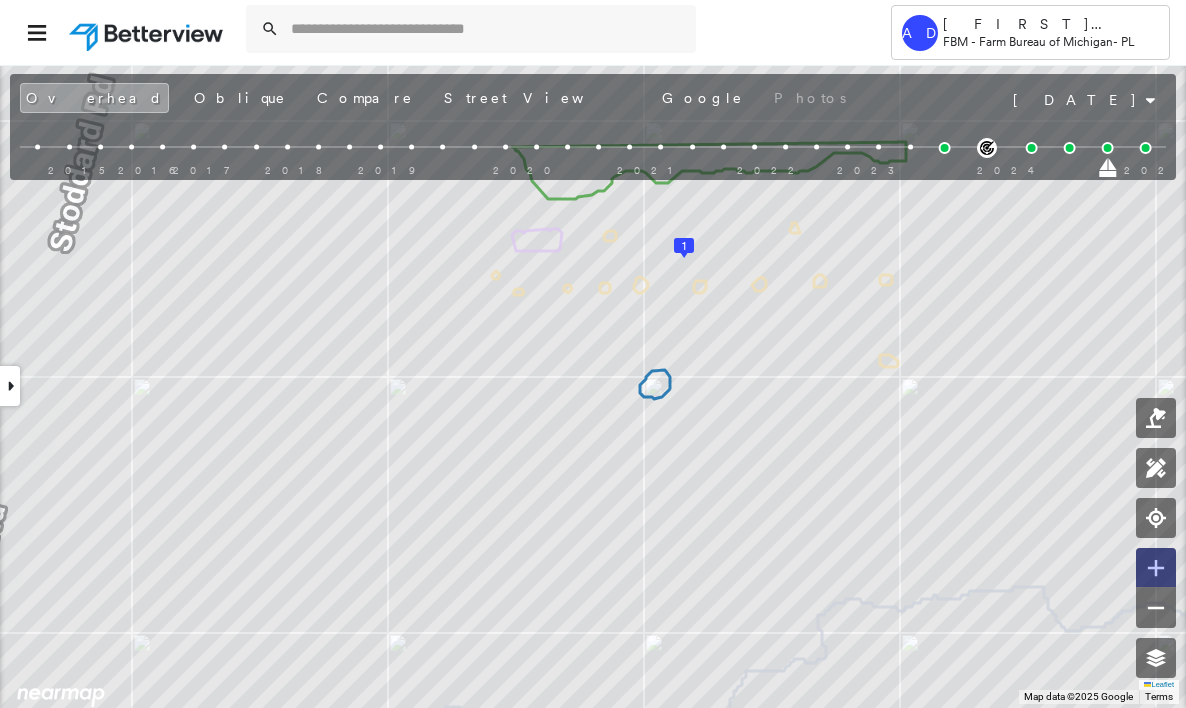 click 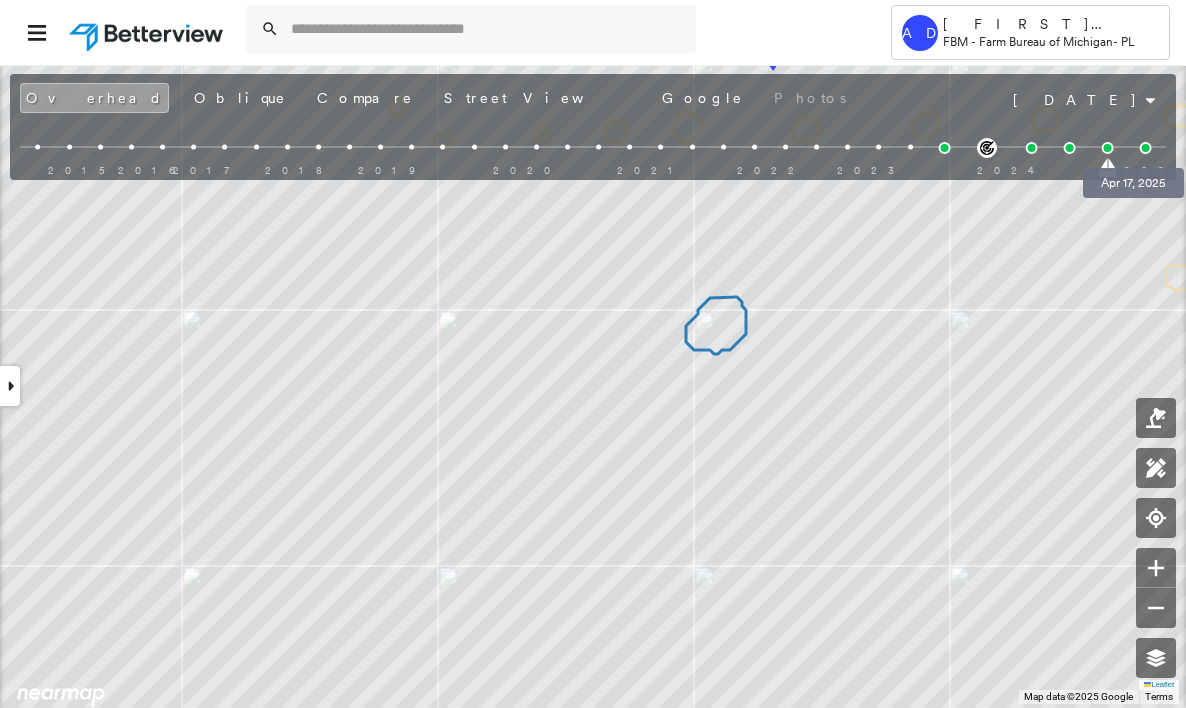 click at bounding box center [1146, 148] 